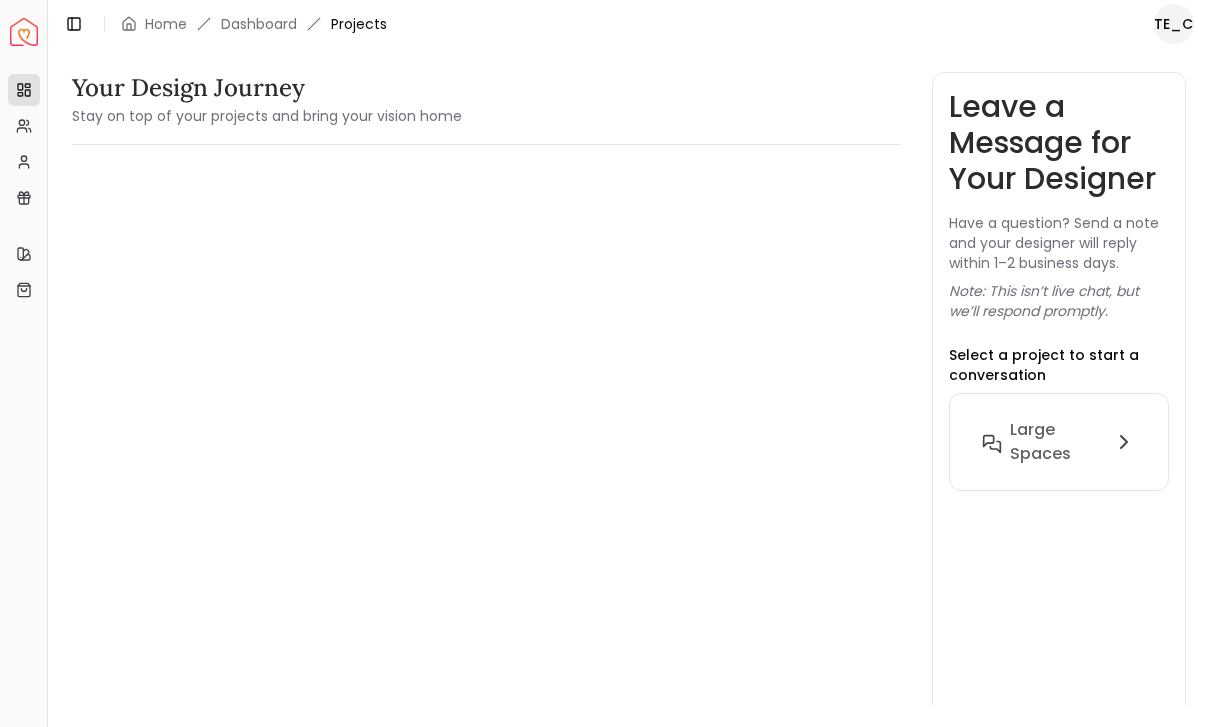 scroll, scrollTop: 0, scrollLeft: 0, axis: both 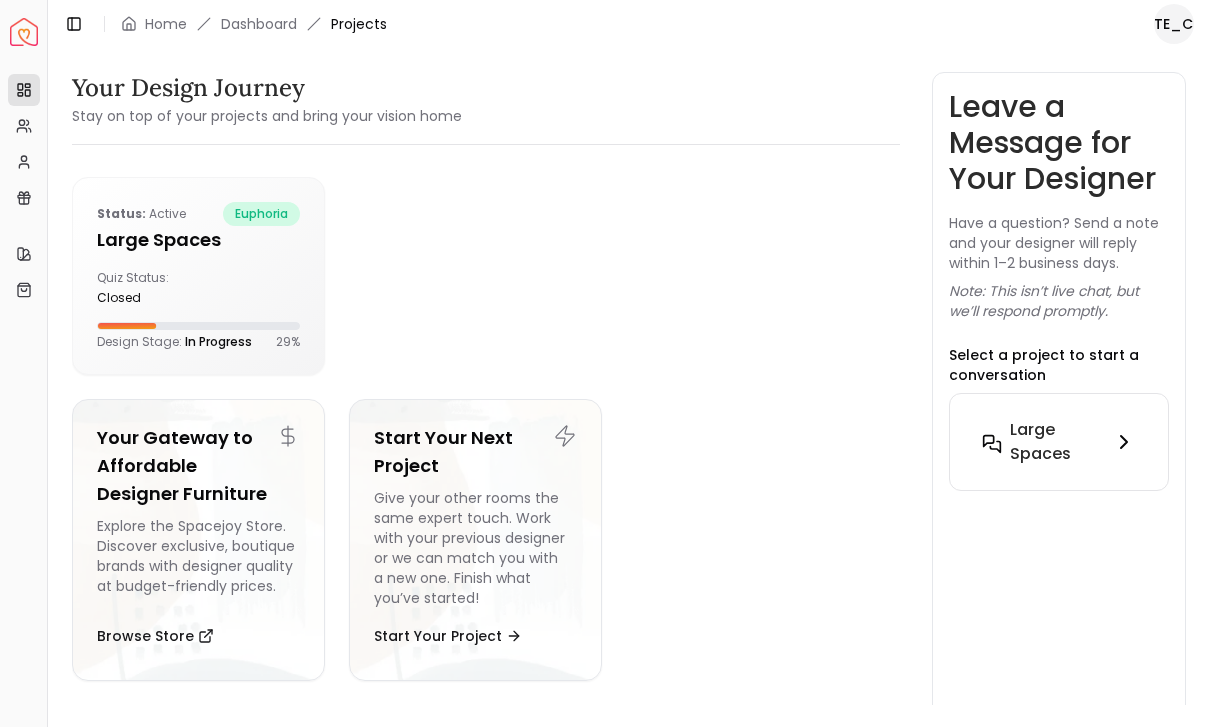 click 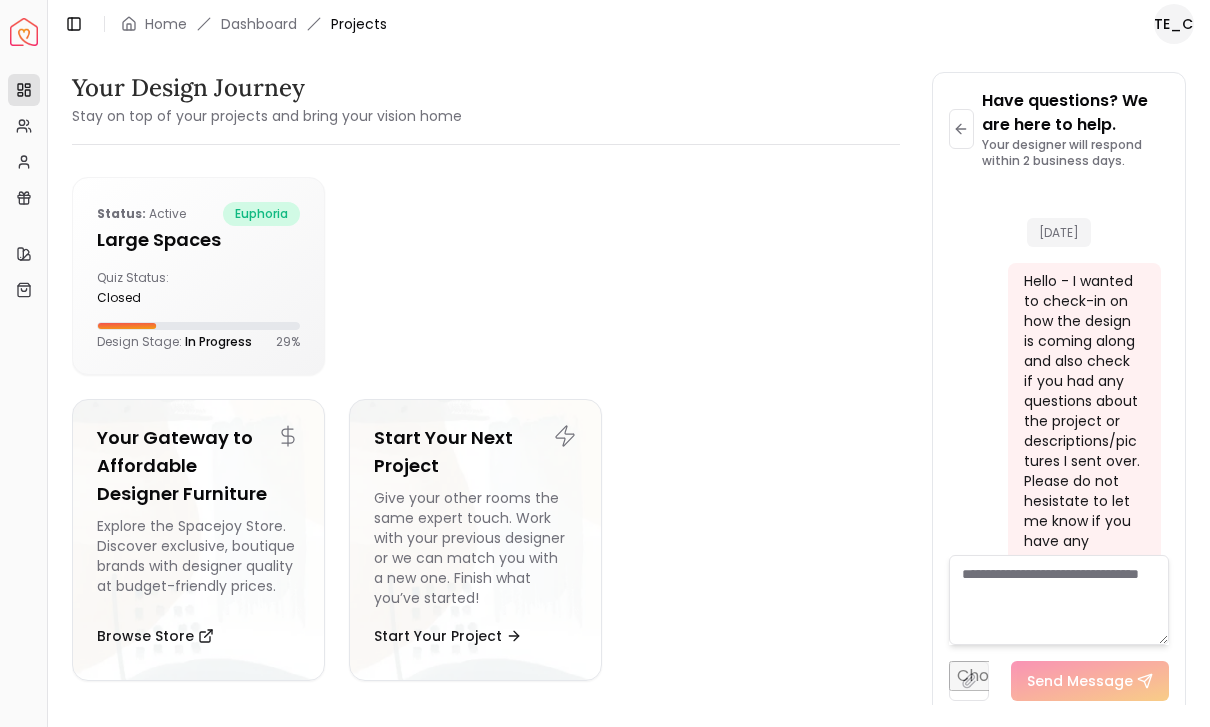 scroll, scrollTop: 2786, scrollLeft: 0, axis: vertical 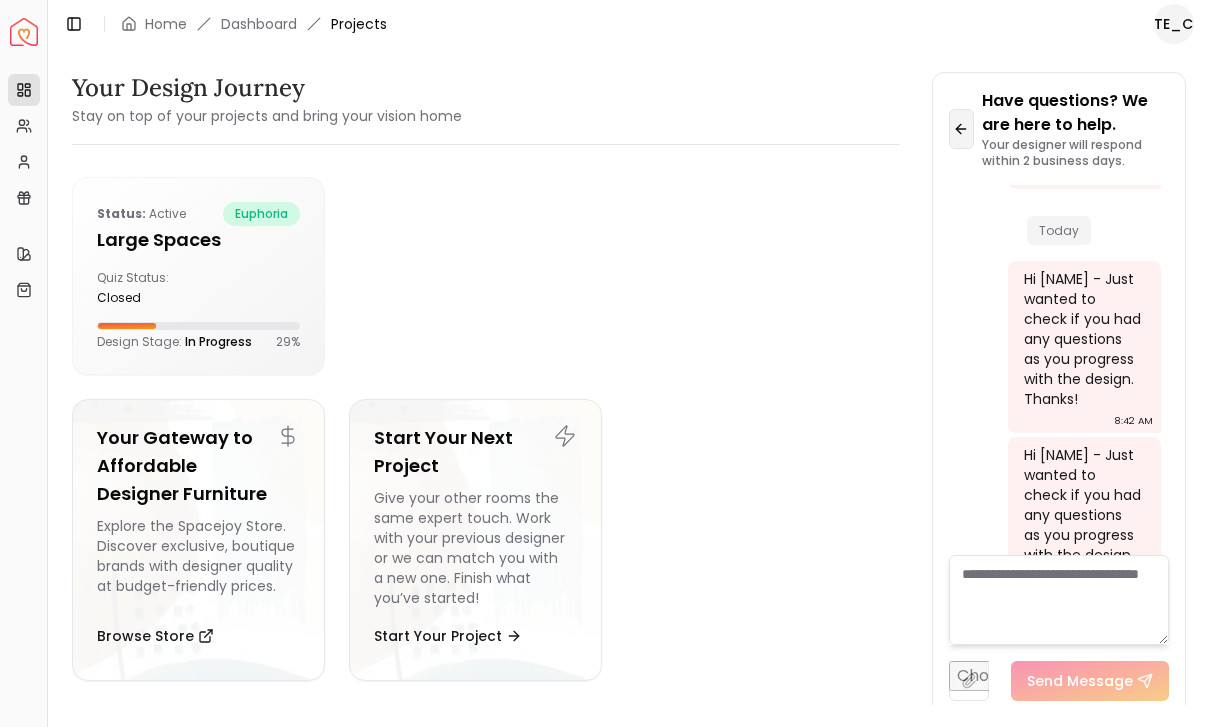 click 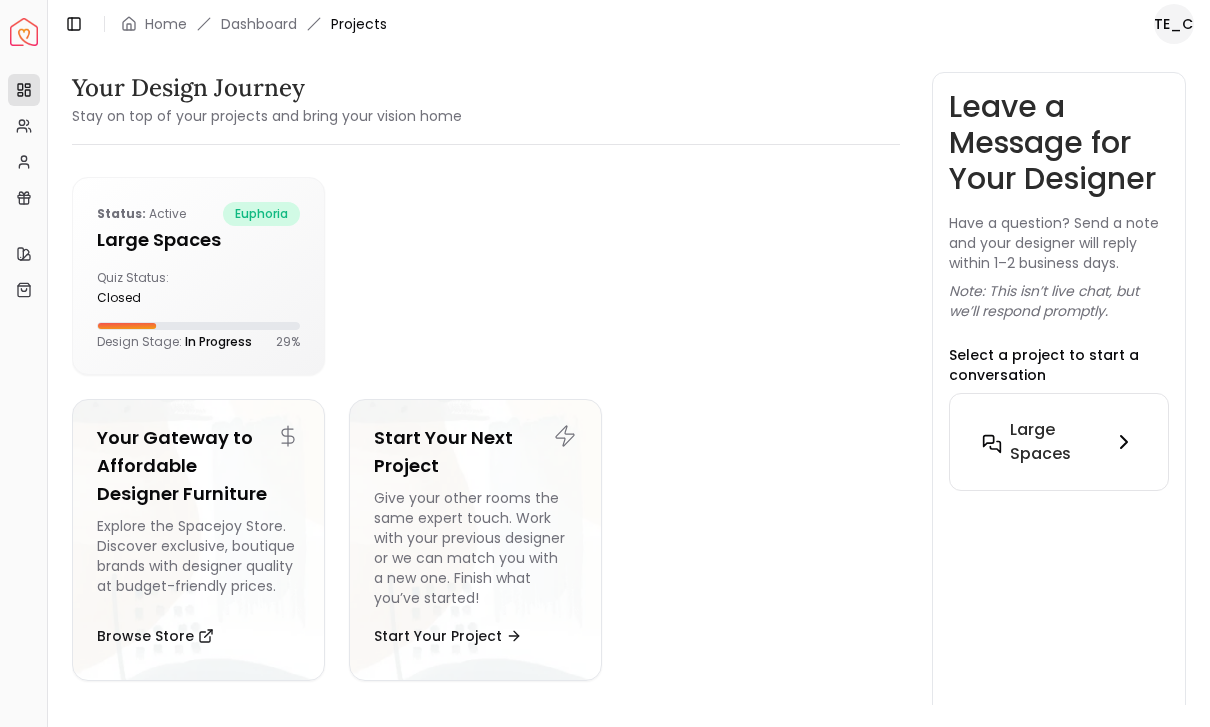 click on "Large Spaces" at bounding box center [1057, 442] 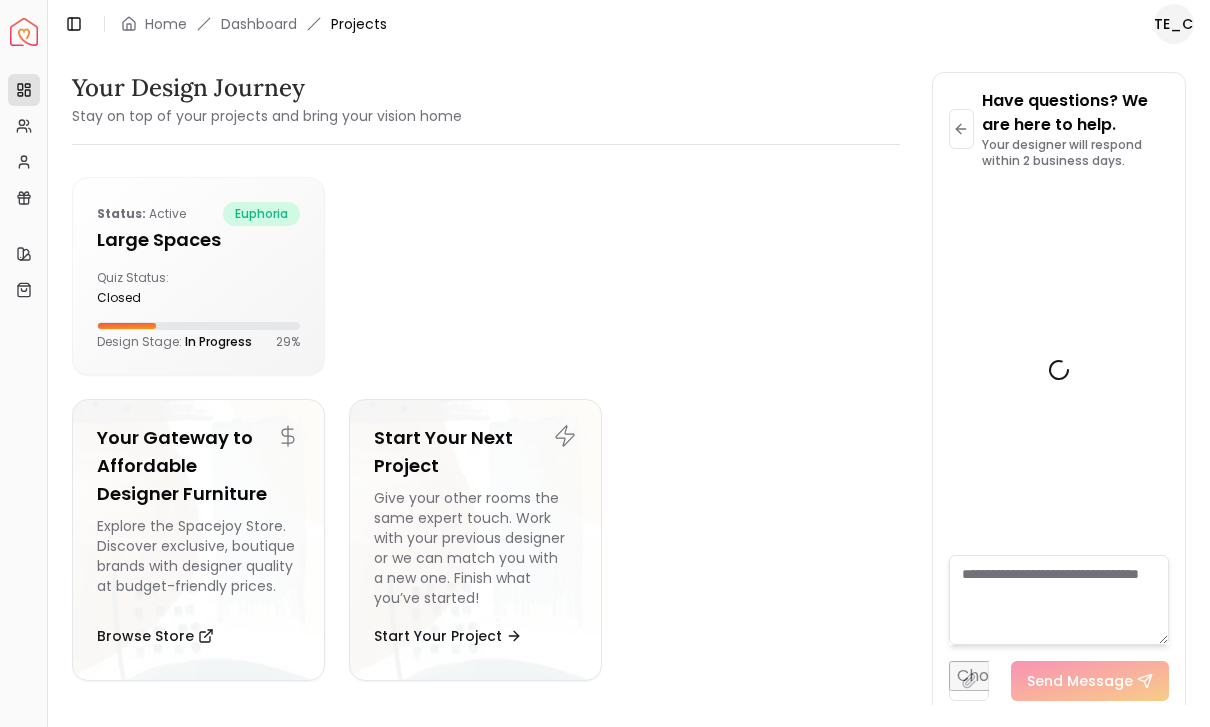 scroll, scrollTop: 2786, scrollLeft: 0, axis: vertical 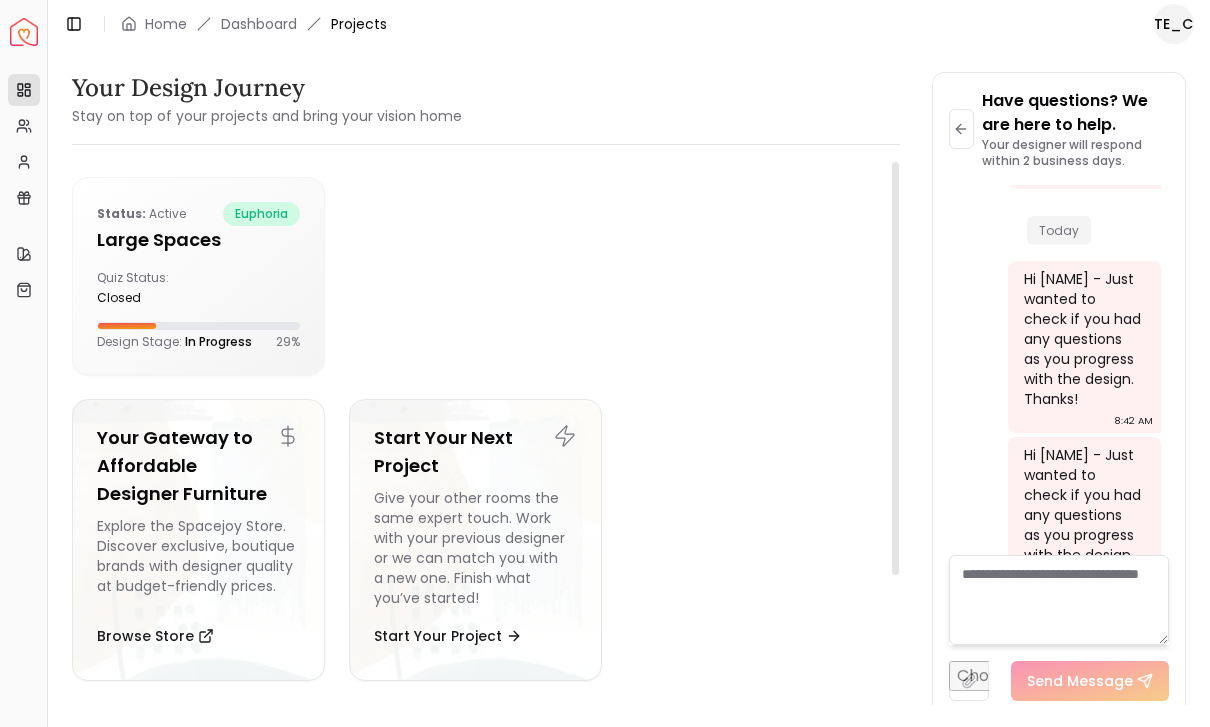 click 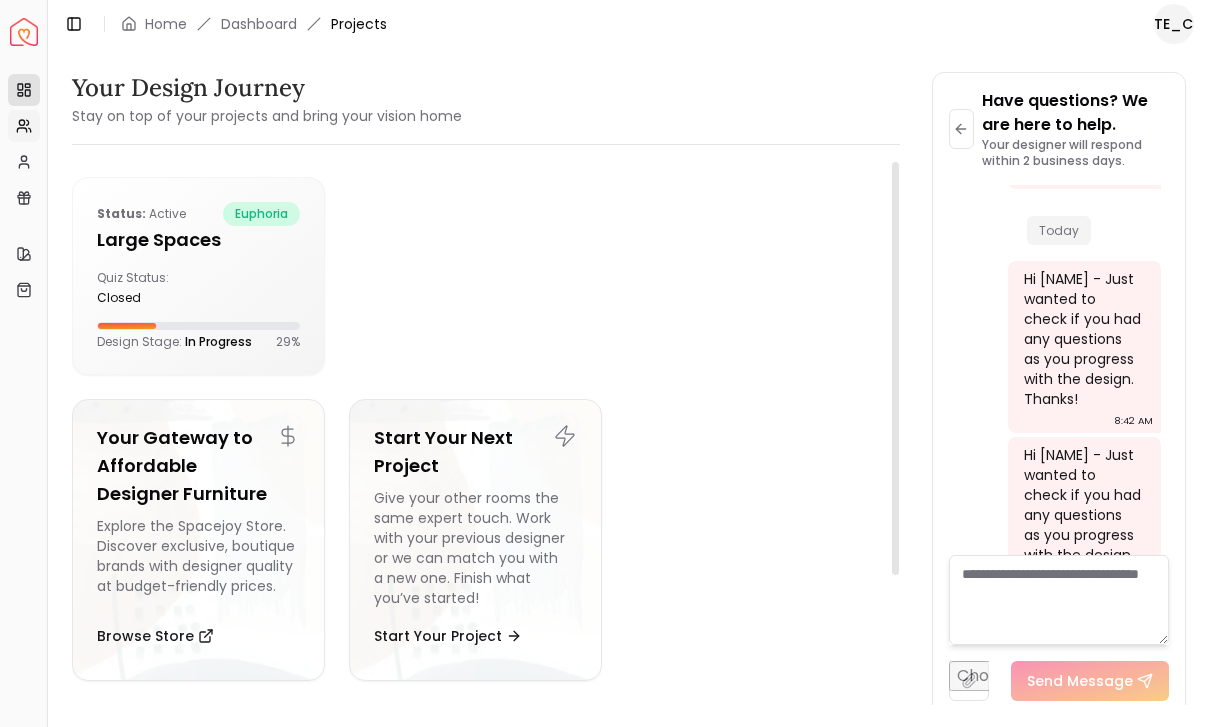 click on "My Referrals" at bounding box center (24, 126) 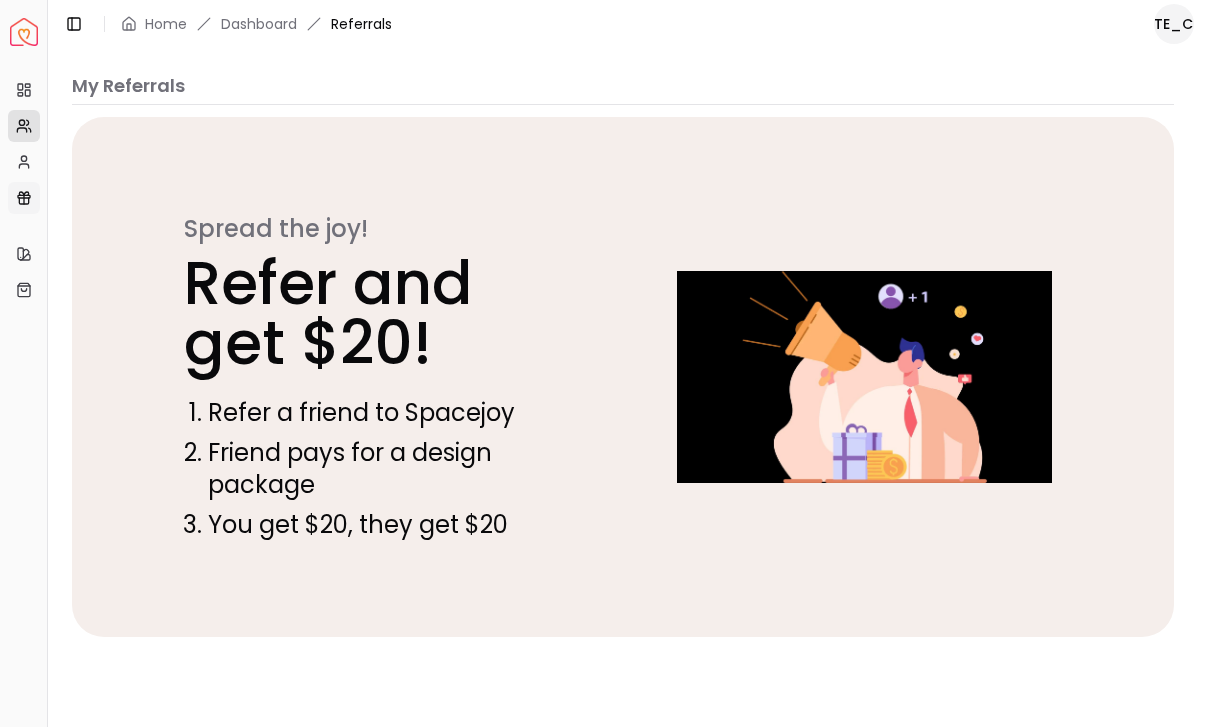 click 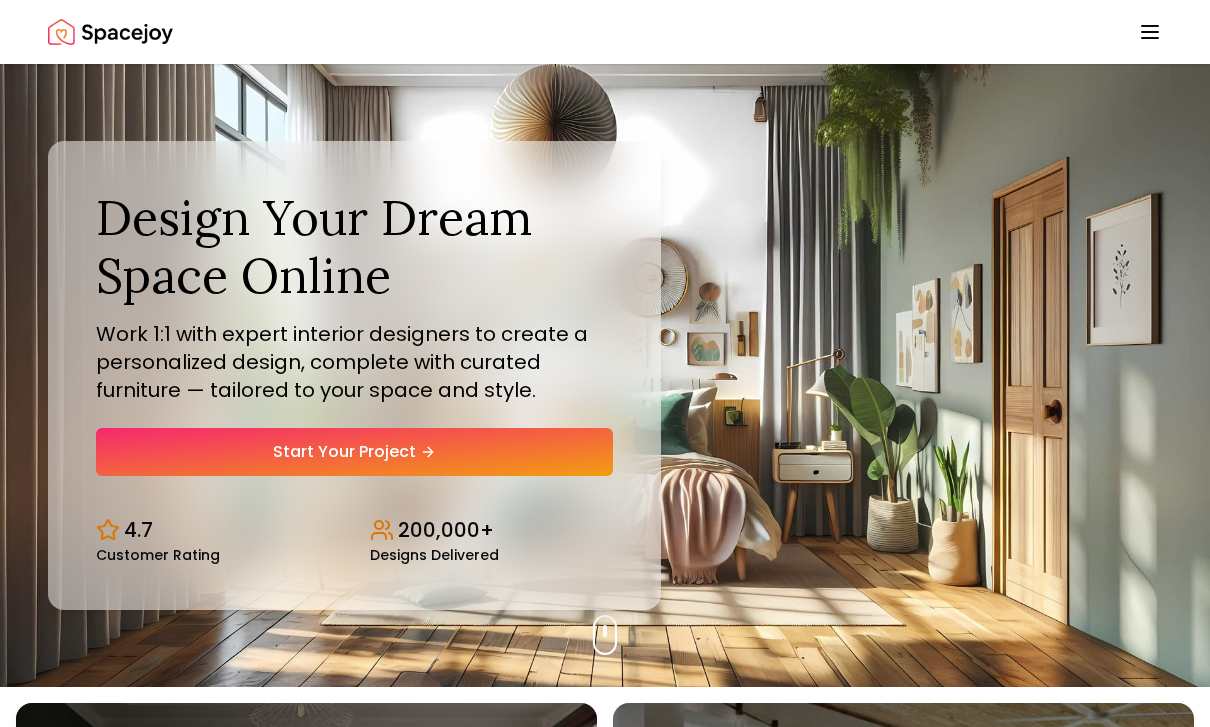 scroll, scrollTop: 0, scrollLeft: 0, axis: both 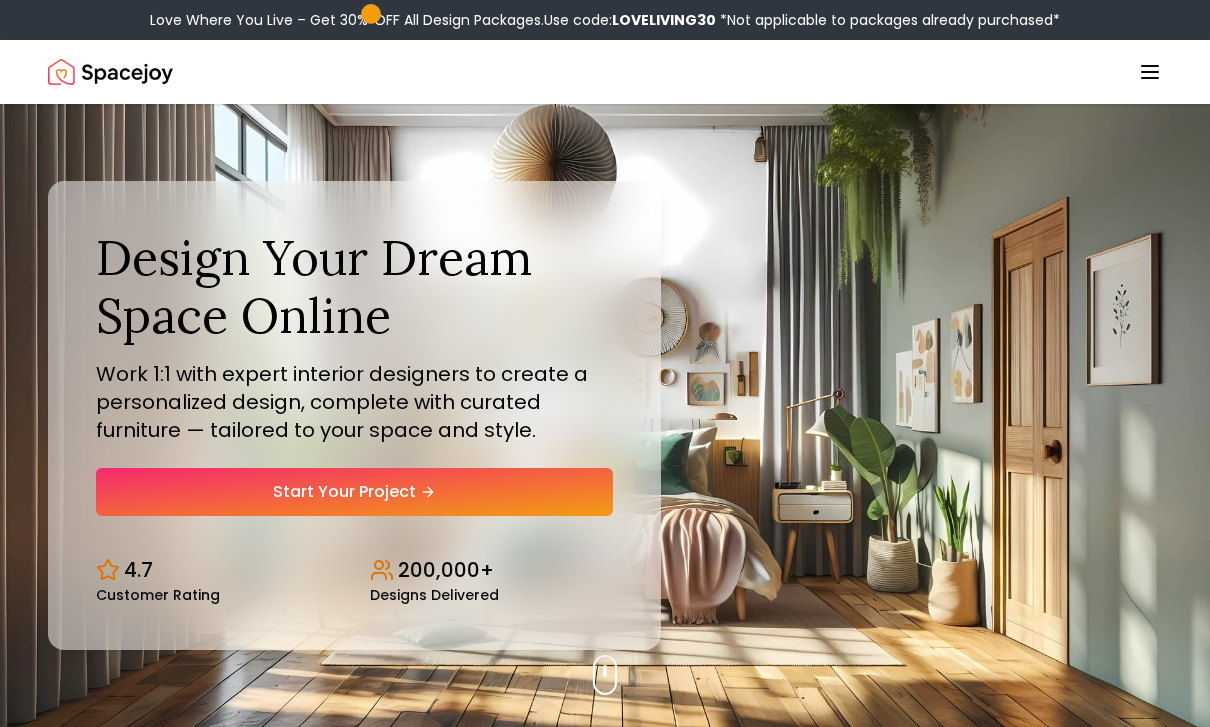 click 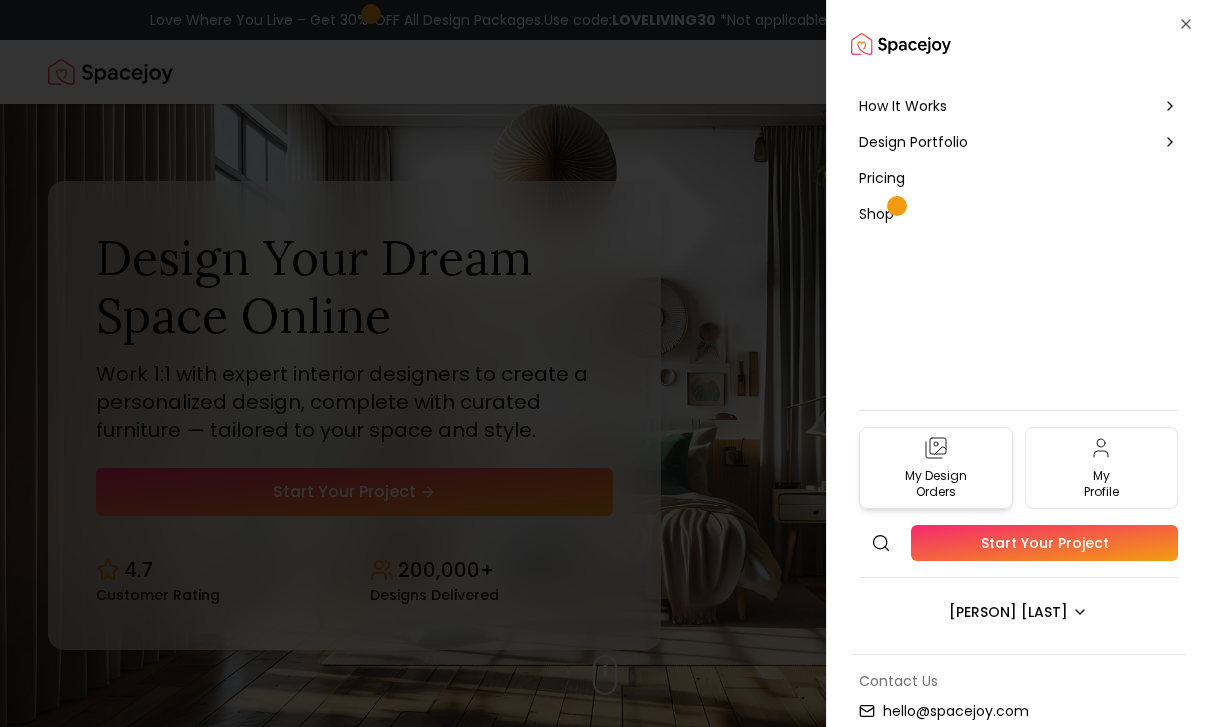 click on "My Design  Orders" at bounding box center (936, 468) 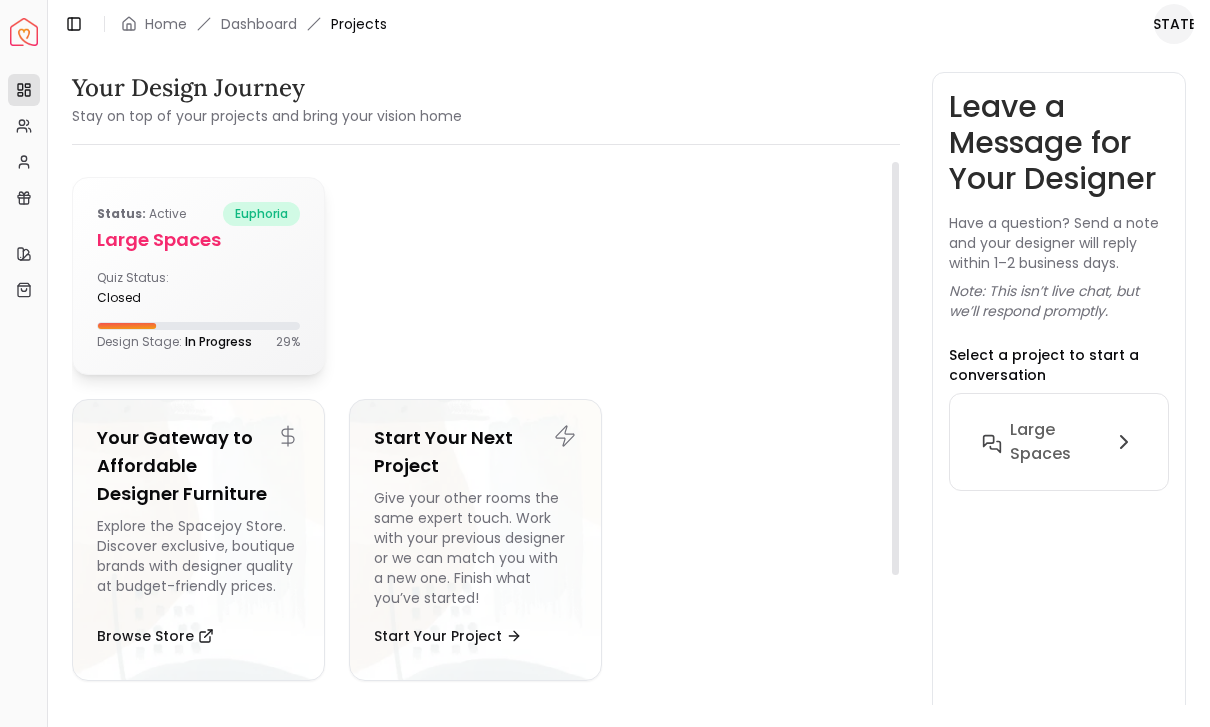 click on "closed" at bounding box center [144, 298] 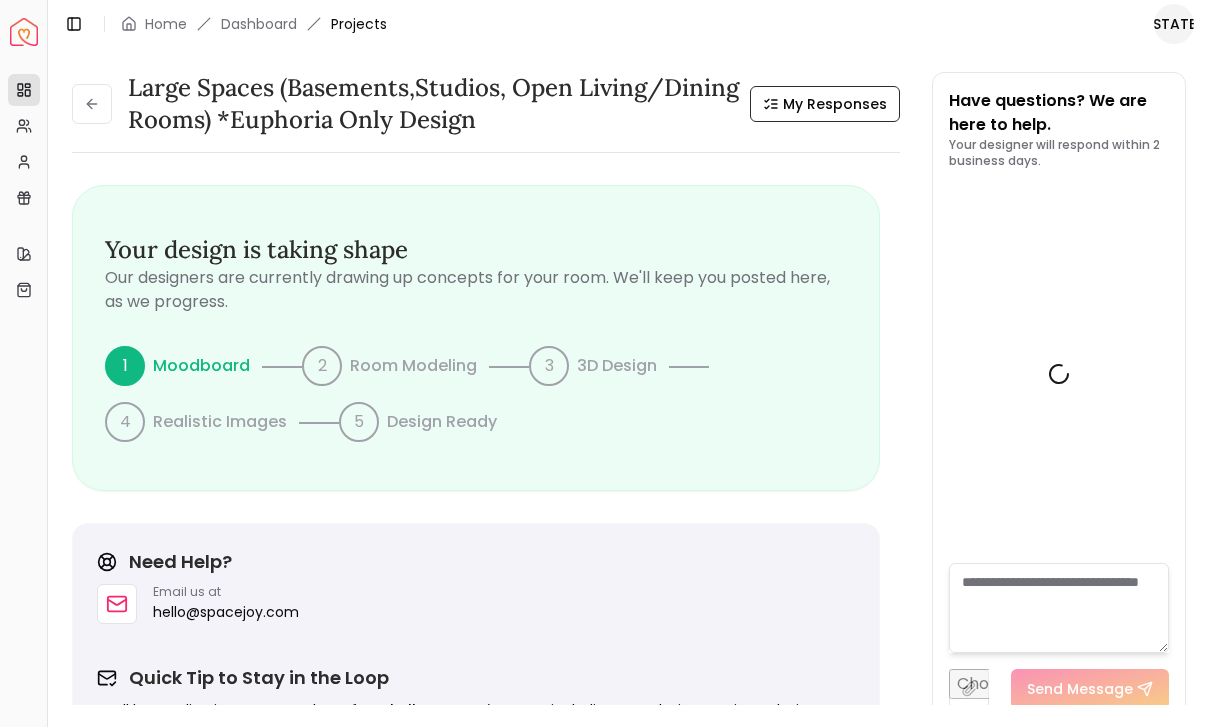 scroll, scrollTop: 2778, scrollLeft: 0, axis: vertical 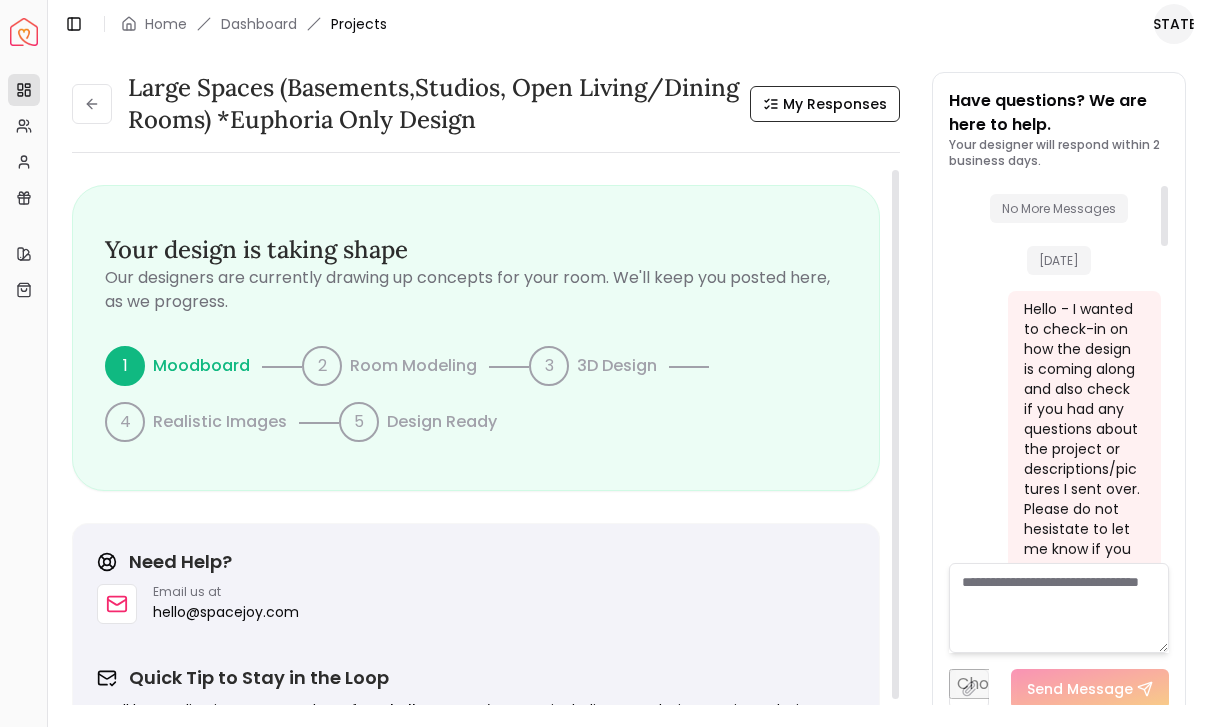 click on "Moodboard" at bounding box center [203, 366] 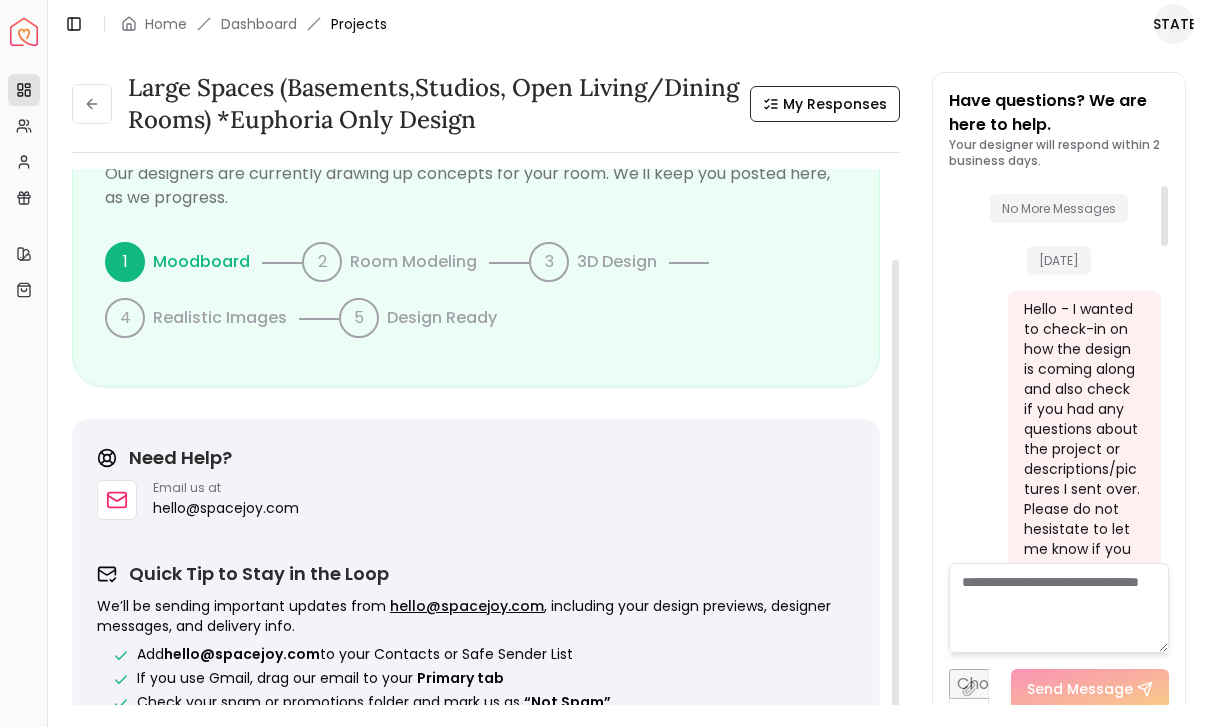 scroll, scrollTop: 103, scrollLeft: 0, axis: vertical 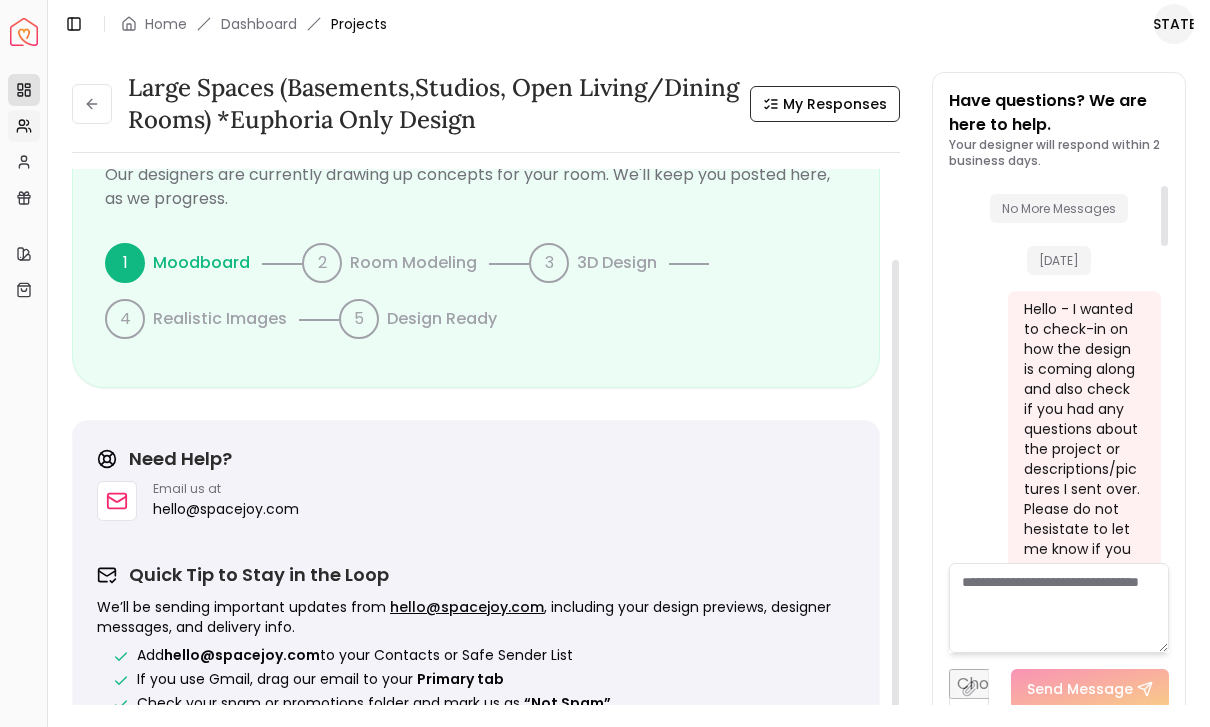 click 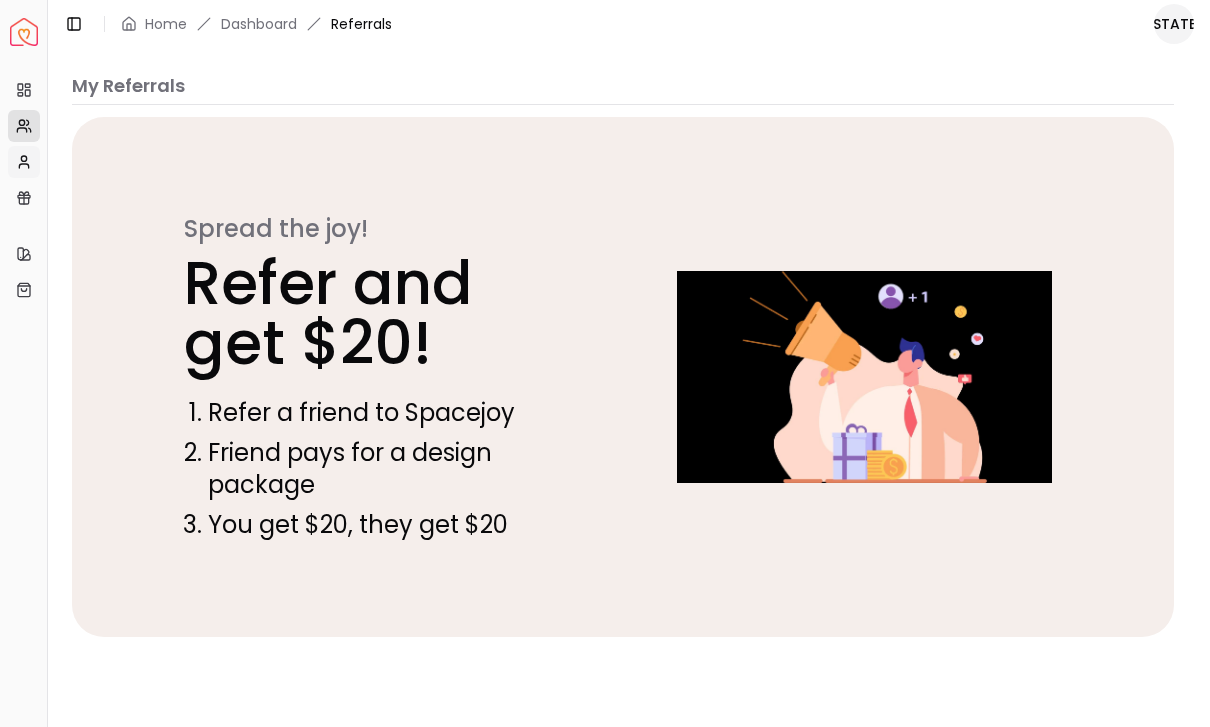 click on "My Profile" at bounding box center (24, 162) 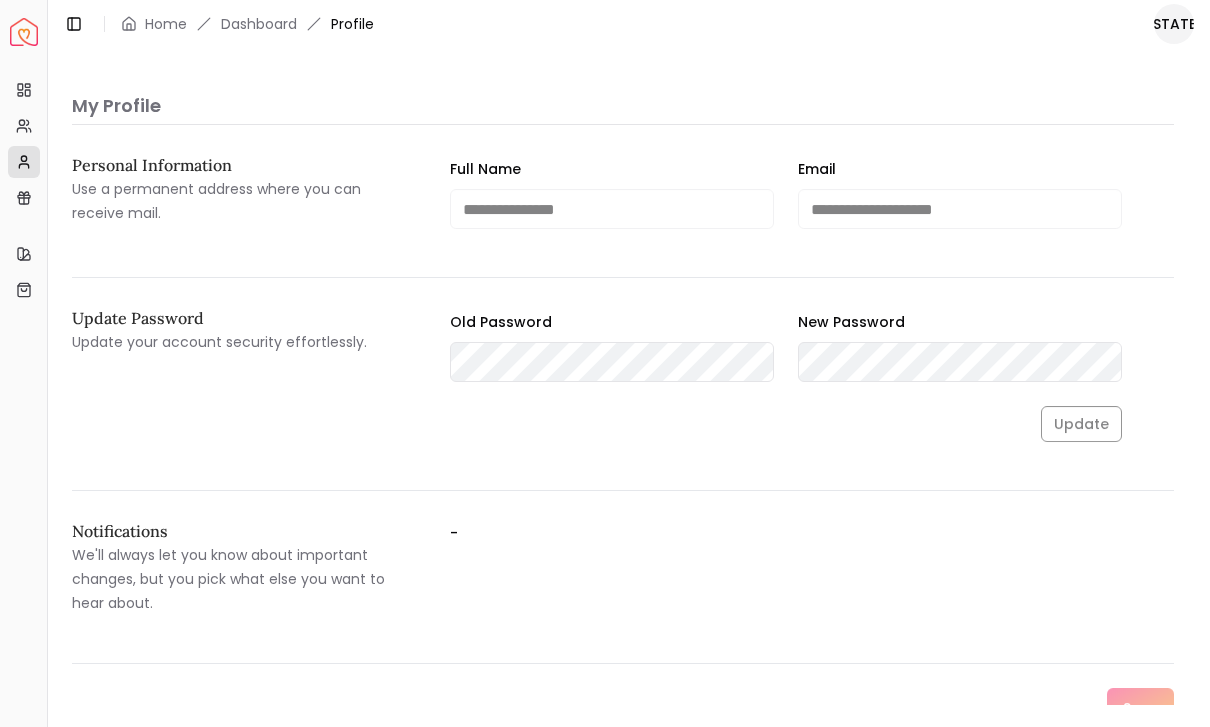 click on "Projects My Referrals My Profile Gift Card Balance" at bounding box center (23, 144) 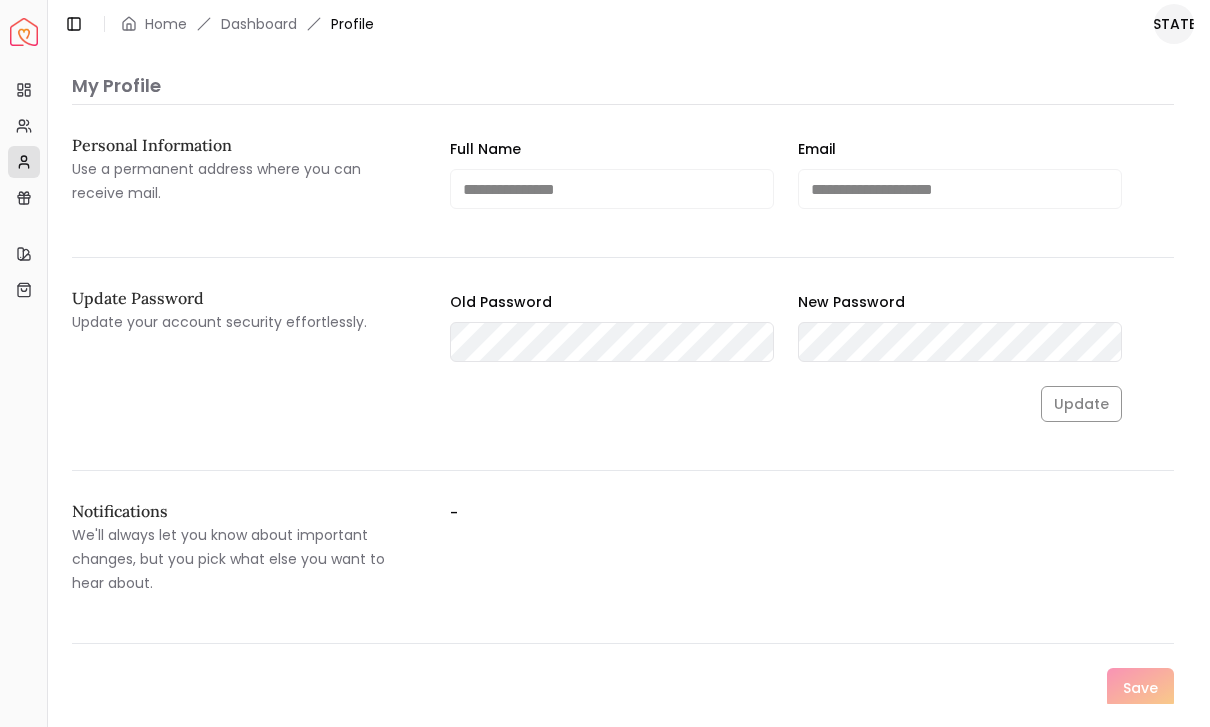 click on "Quick Links" at bounding box center [23, 222] 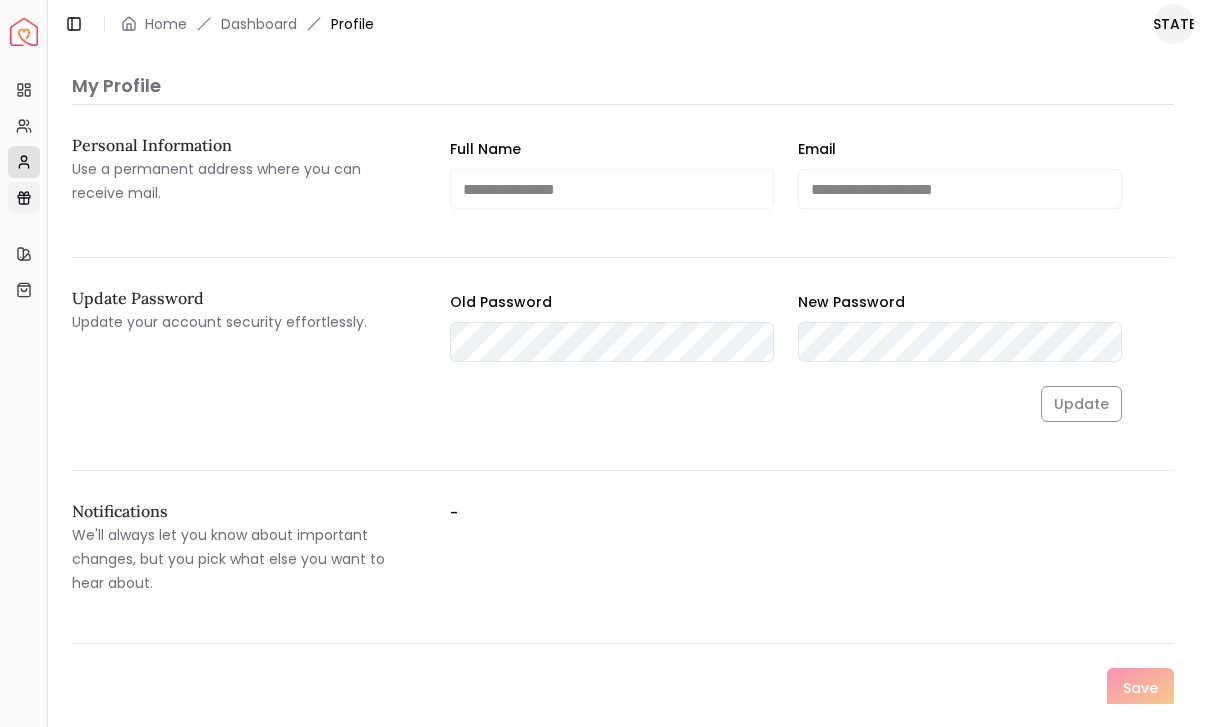 click 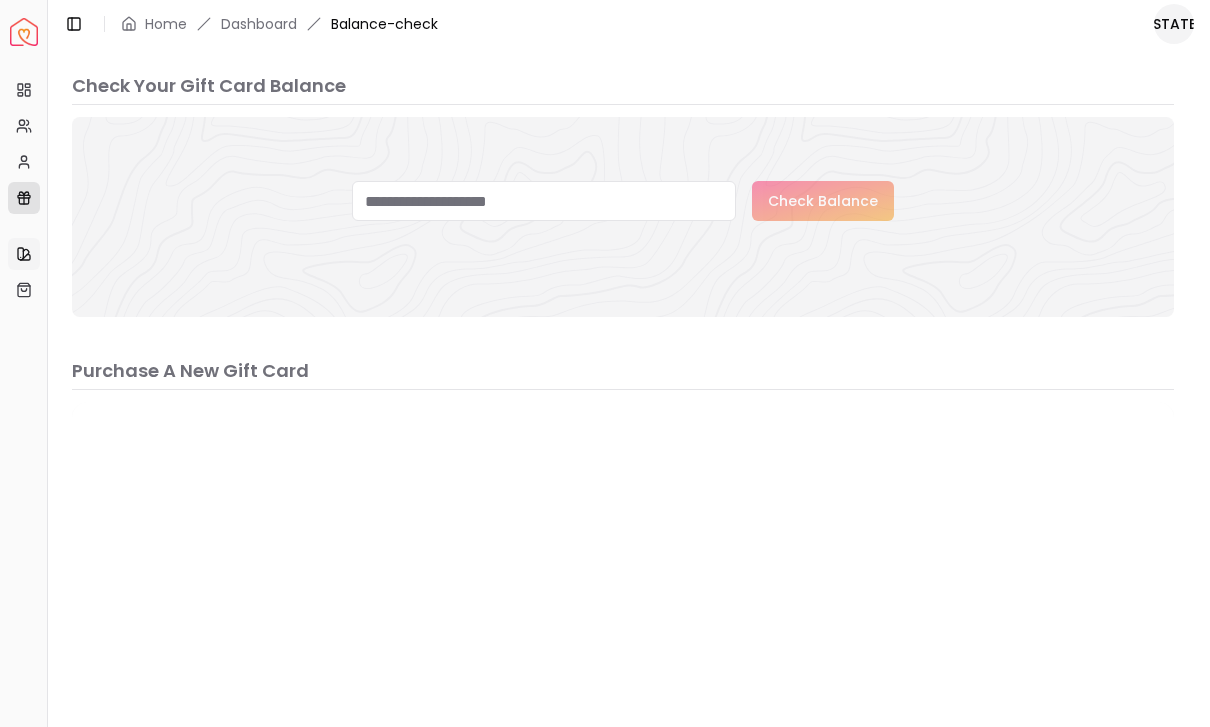 click 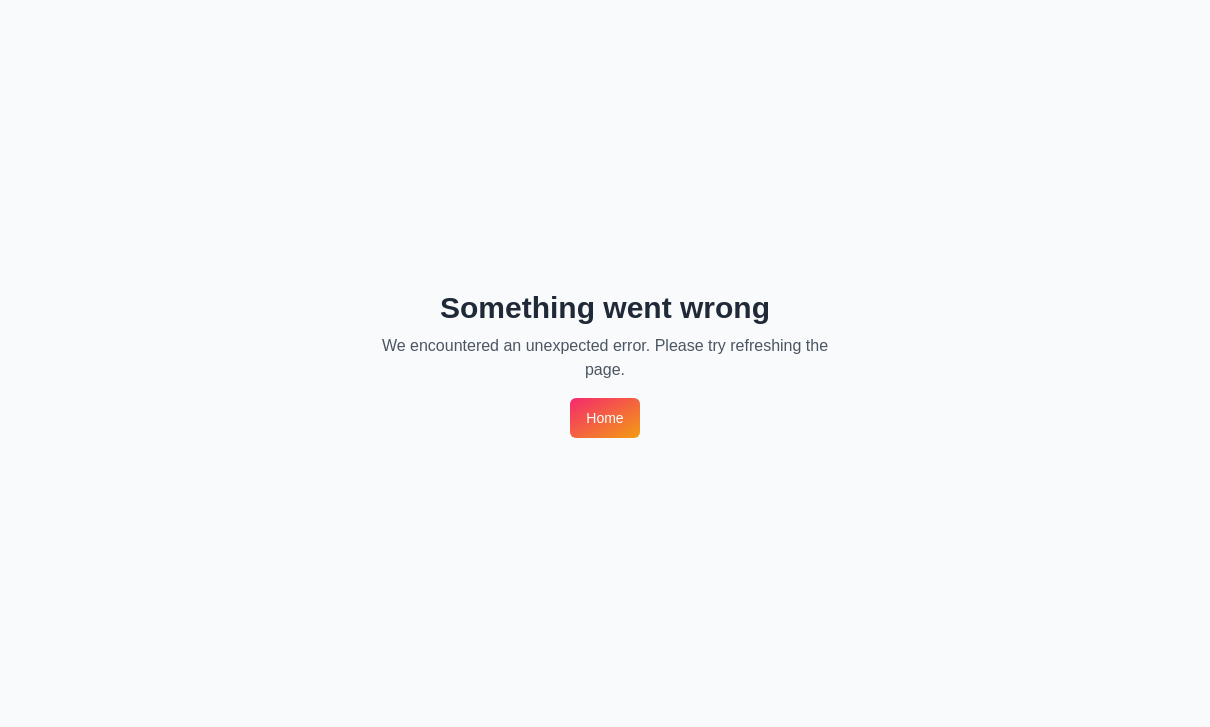 click on "Home" at bounding box center [604, 418] 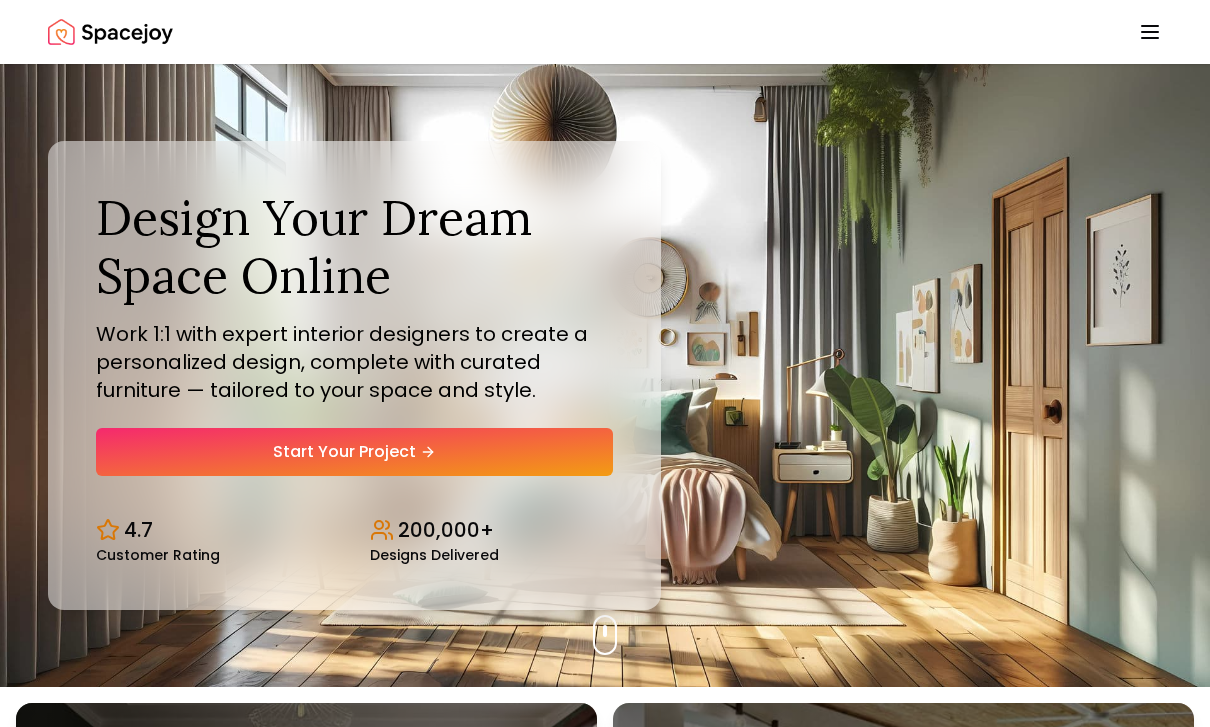 scroll, scrollTop: 0, scrollLeft: 0, axis: both 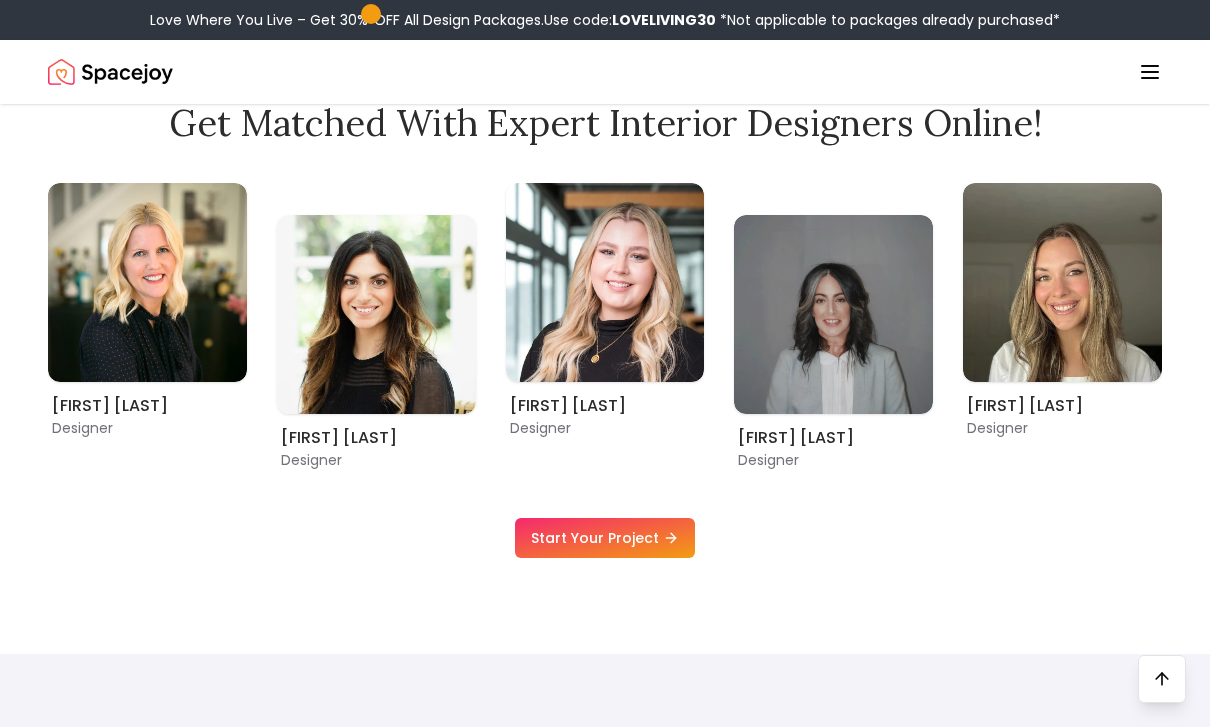 click at bounding box center [376, 314] 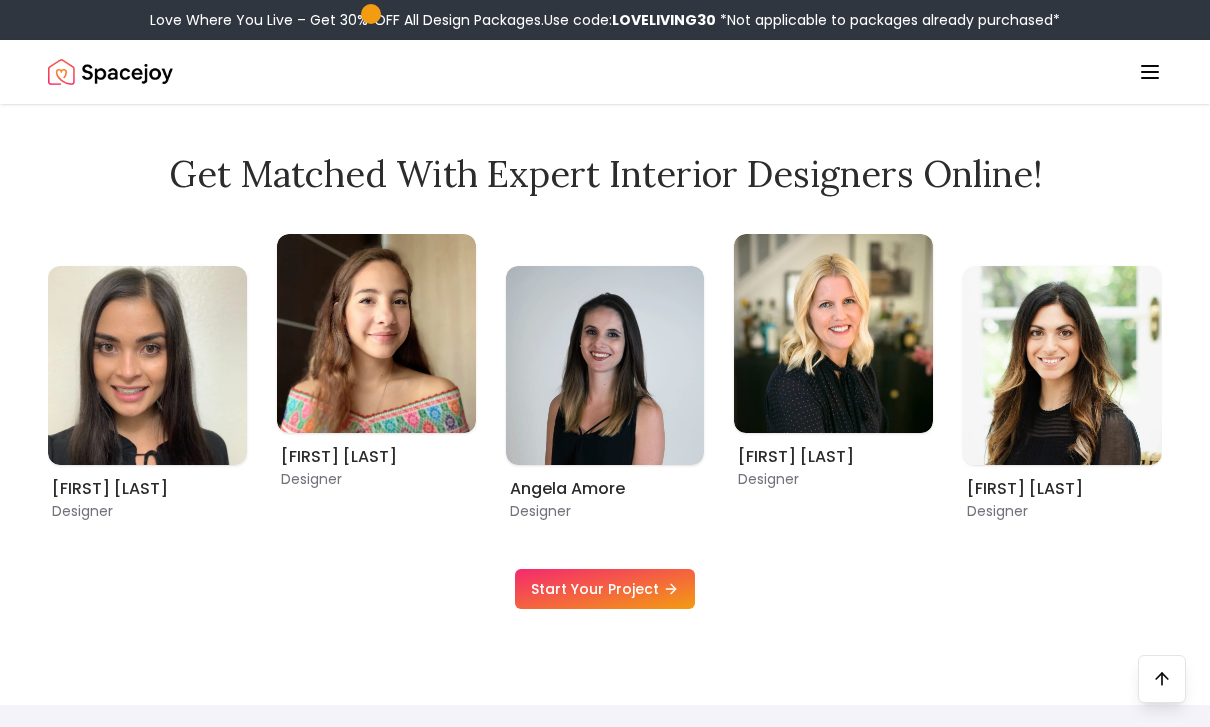 scroll, scrollTop: 1062, scrollLeft: 0, axis: vertical 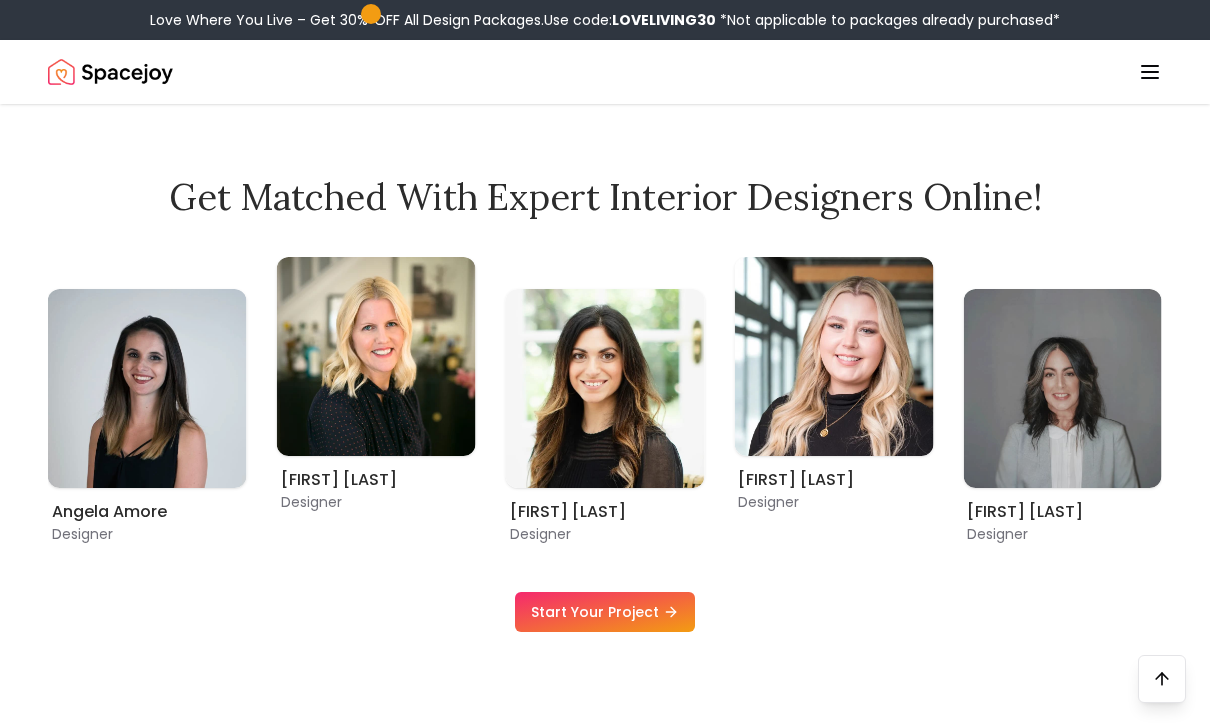 click at bounding box center [376, 356] 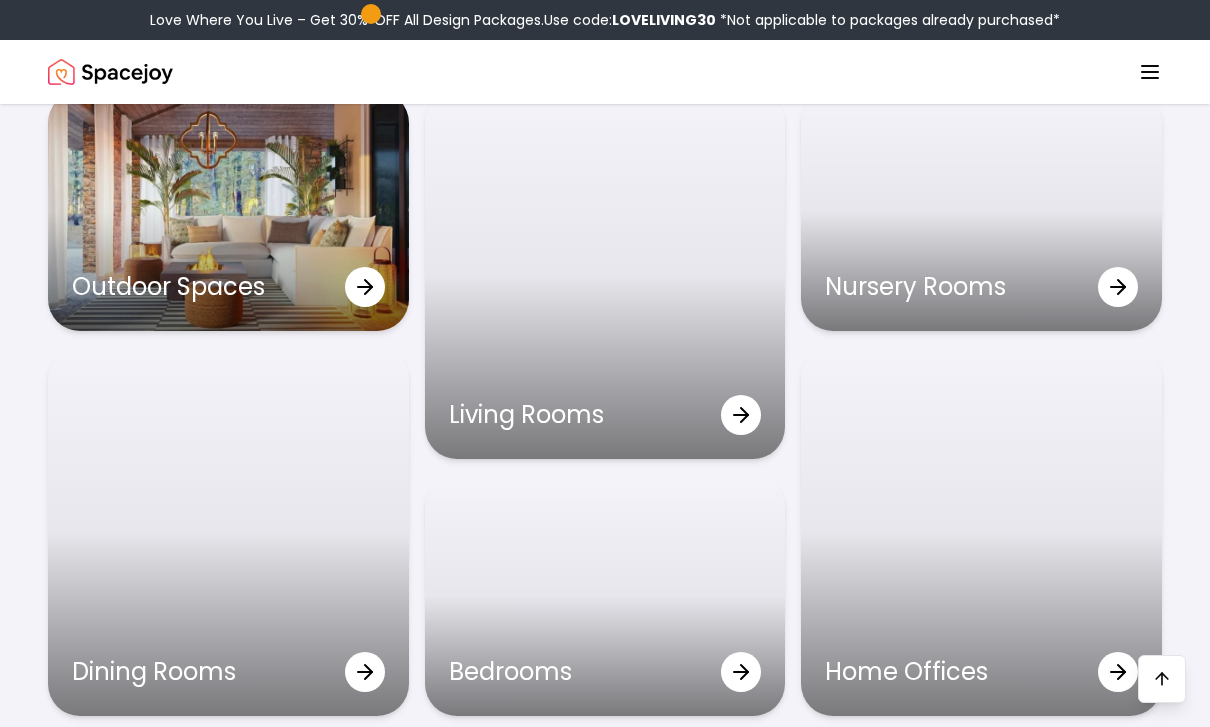 scroll, scrollTop: 5842, scrollLeft: 0, axis: vertical 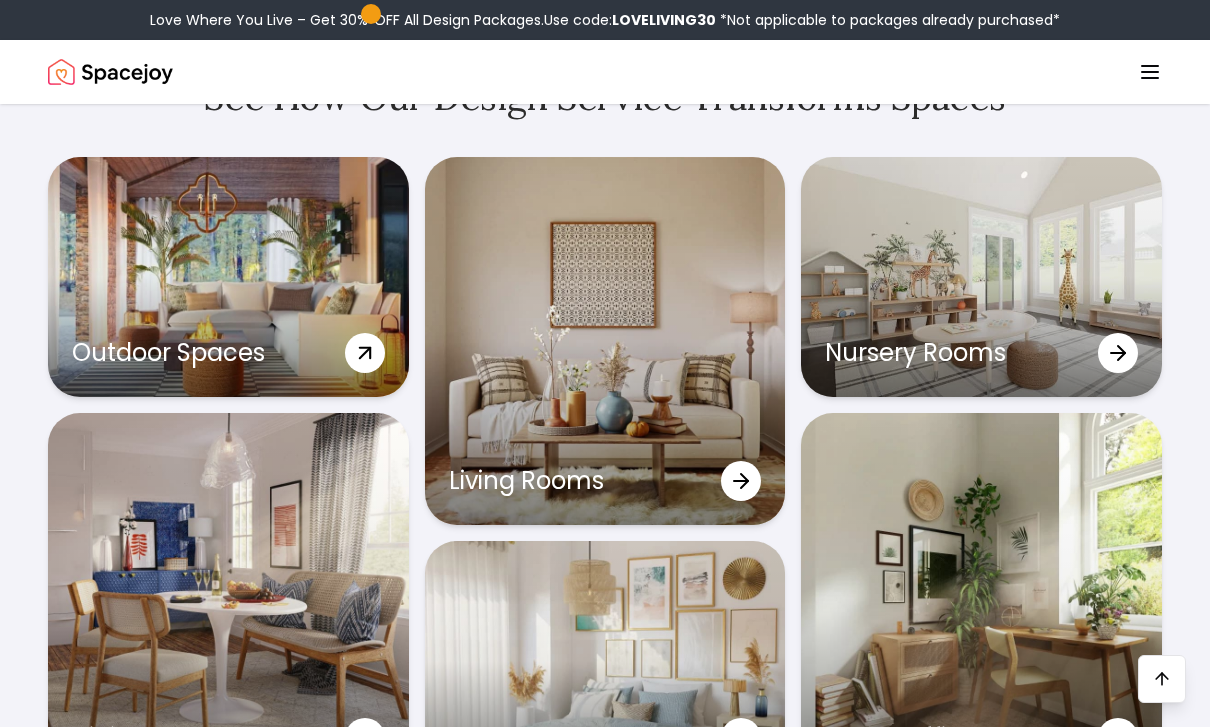click on "Outdoor Spaces" at bounding box center [228, 353] 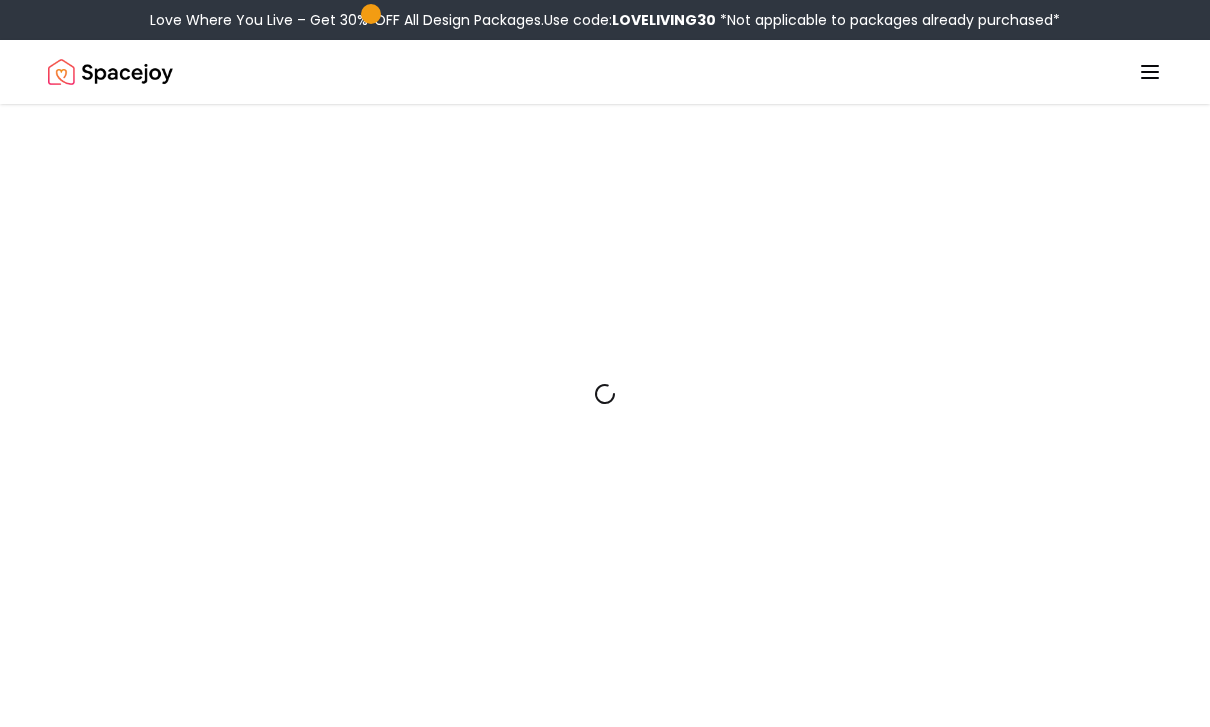 scroll, scrollTop: 25, scrollLeft: 0, axis: vertical 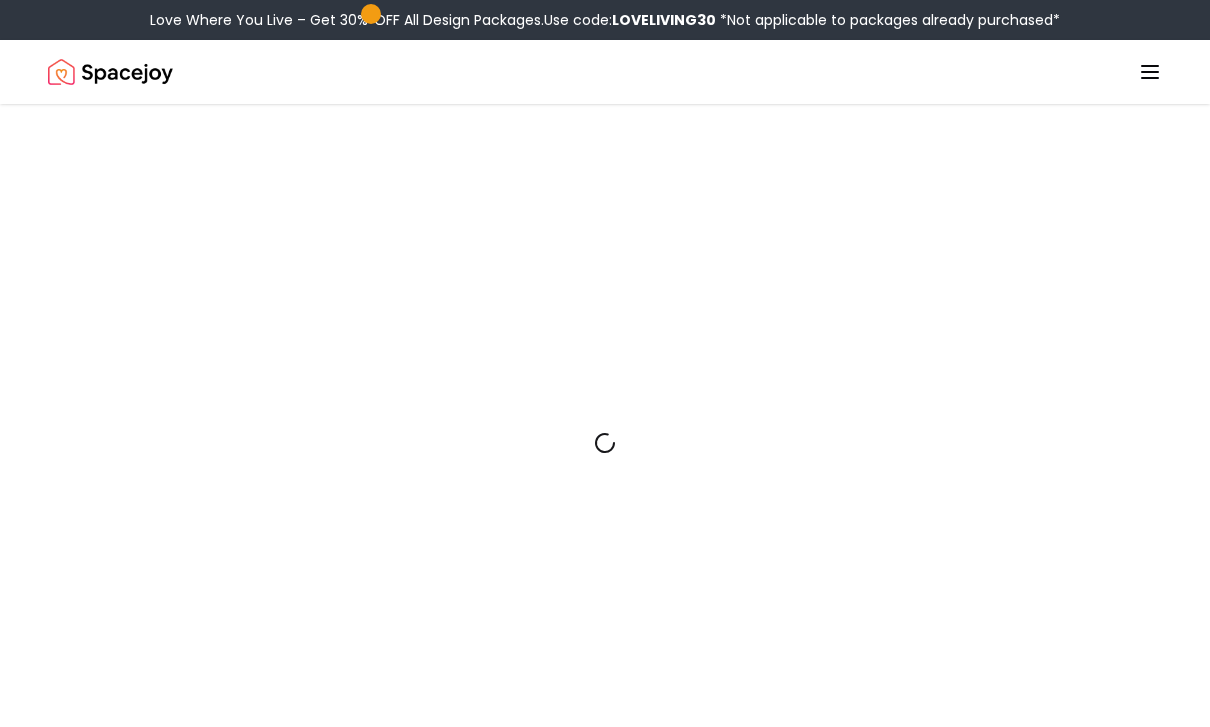 click on "Love Where You Live – Get 30% OFF All Design Packages.  Use code:  LOVELIVING30   *Not applicable to packages already purchased*" at bounding box center (605, 20) 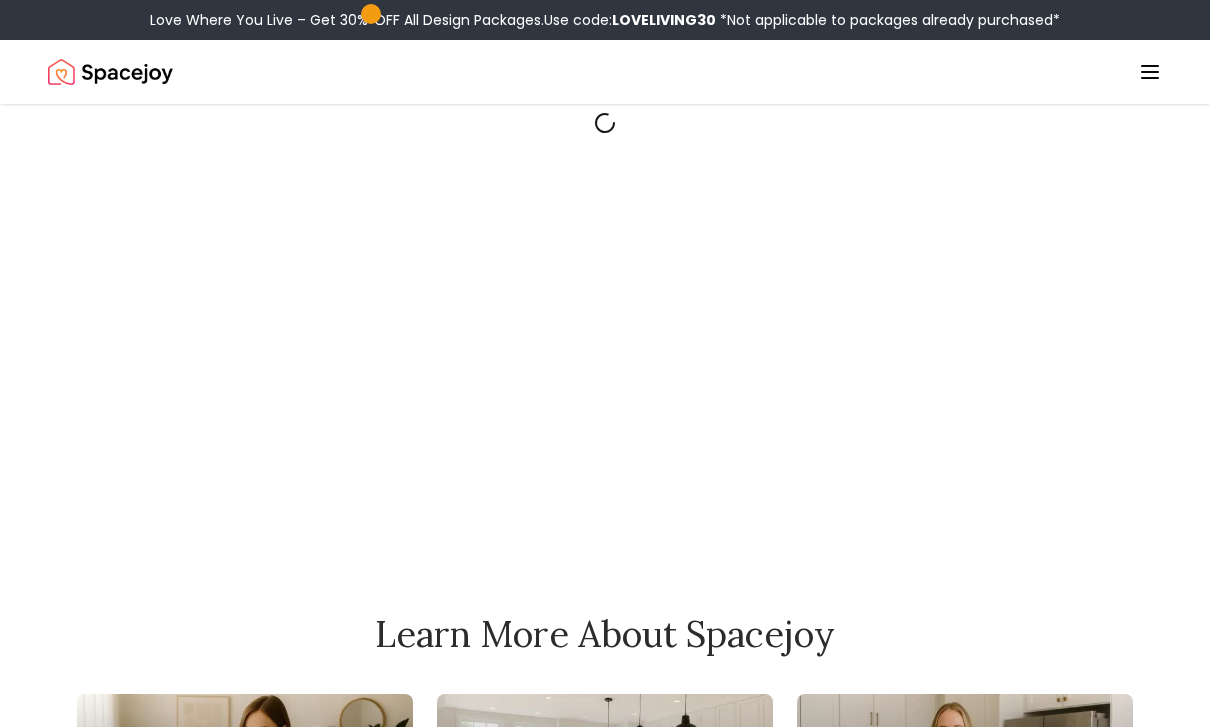 scroll, scrollTop: 345, scrollLeft: 0, axis: vertical 